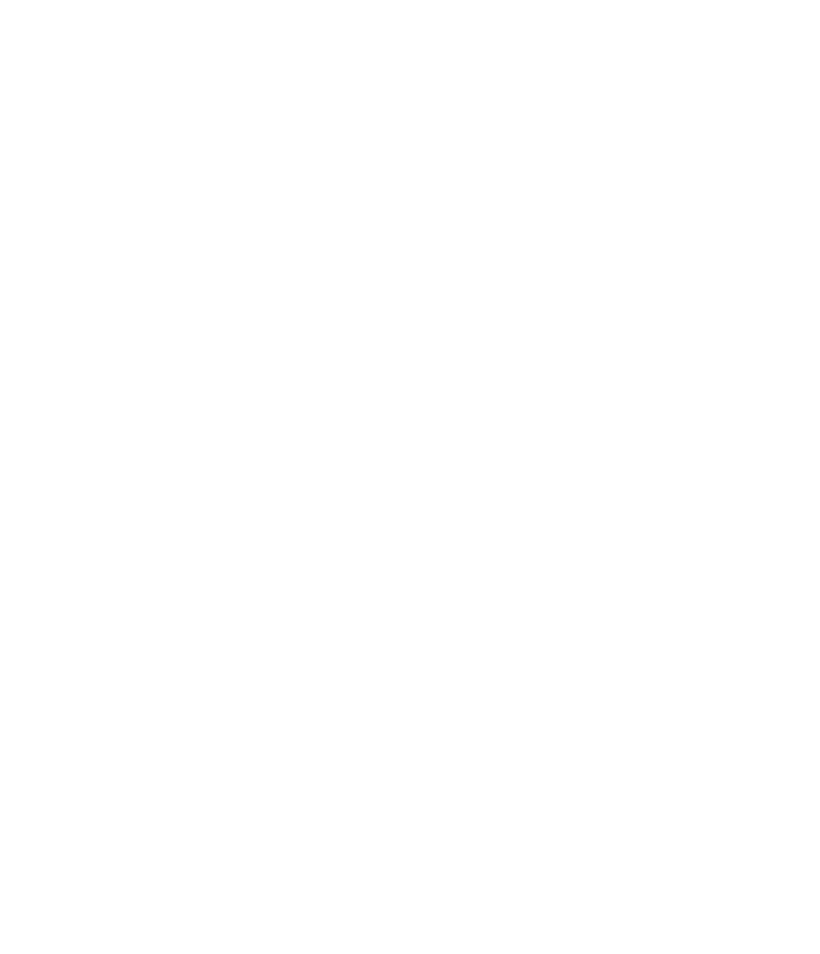 scroll, scrollTop: 0, scrollLeft: 0, axis: both 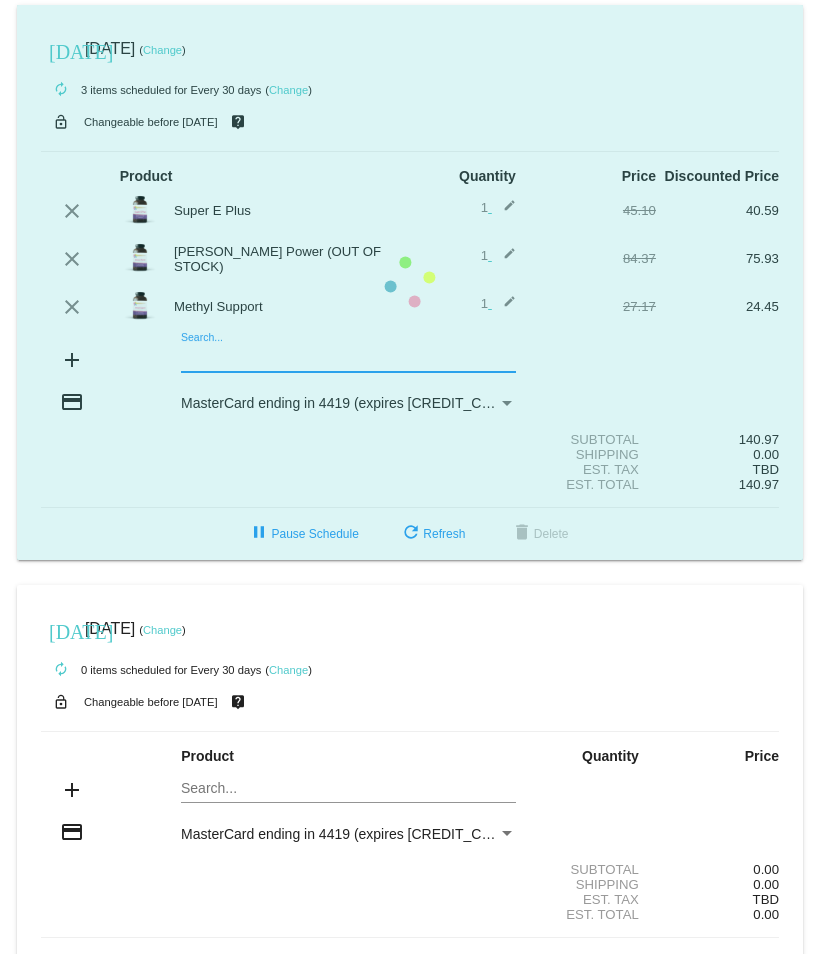 click on "today
Jul 15 2025
( Change )
autorenew
3
items
scheduled for Every 30 days
( Change )
lock_open
Changeable before 7/15/2025
live_help
Product
Quantity
Price
Discounted Price
edit" 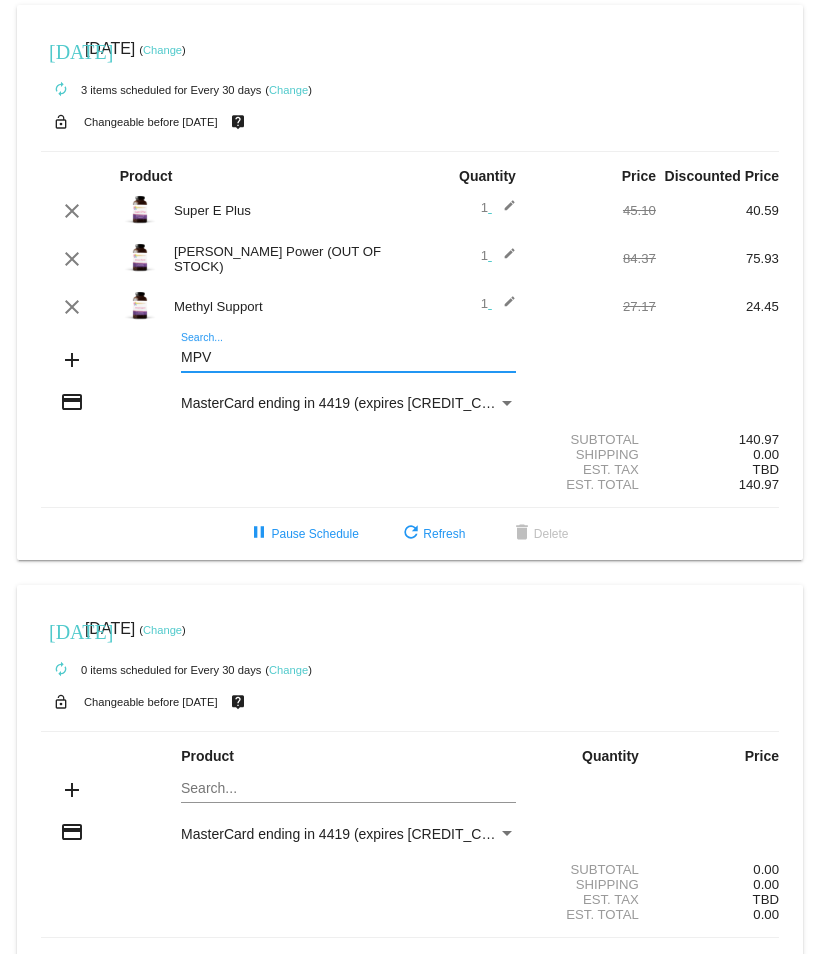 click on "MPV" at bounding box center [348, 358] 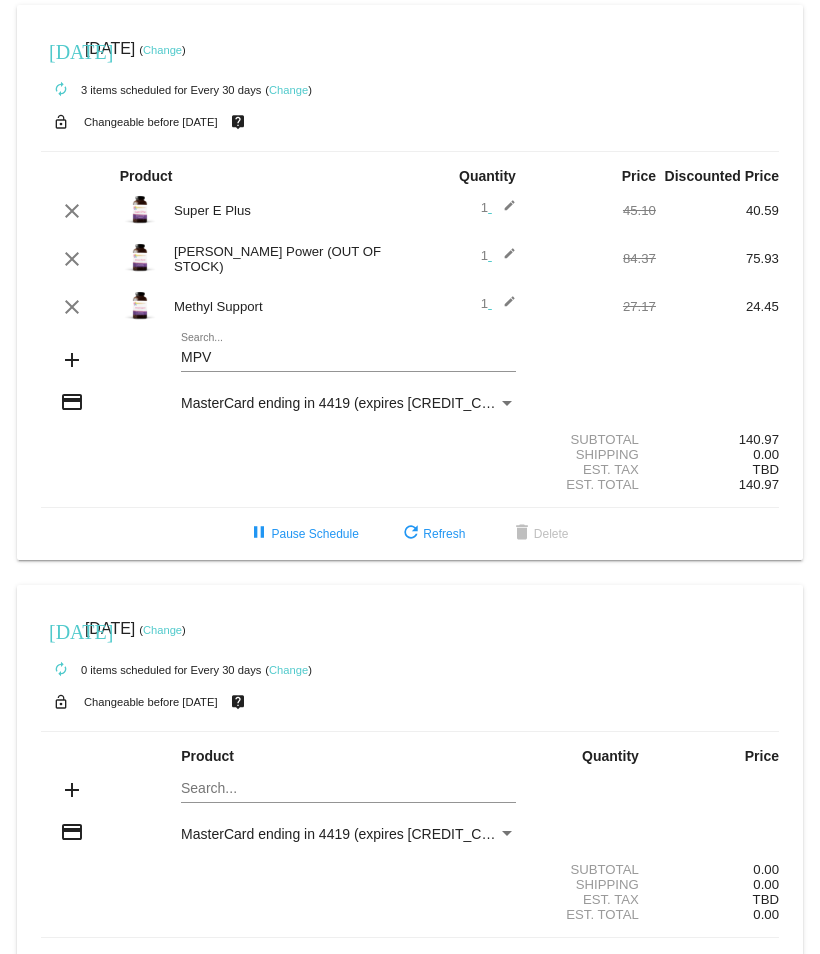 click on "add" 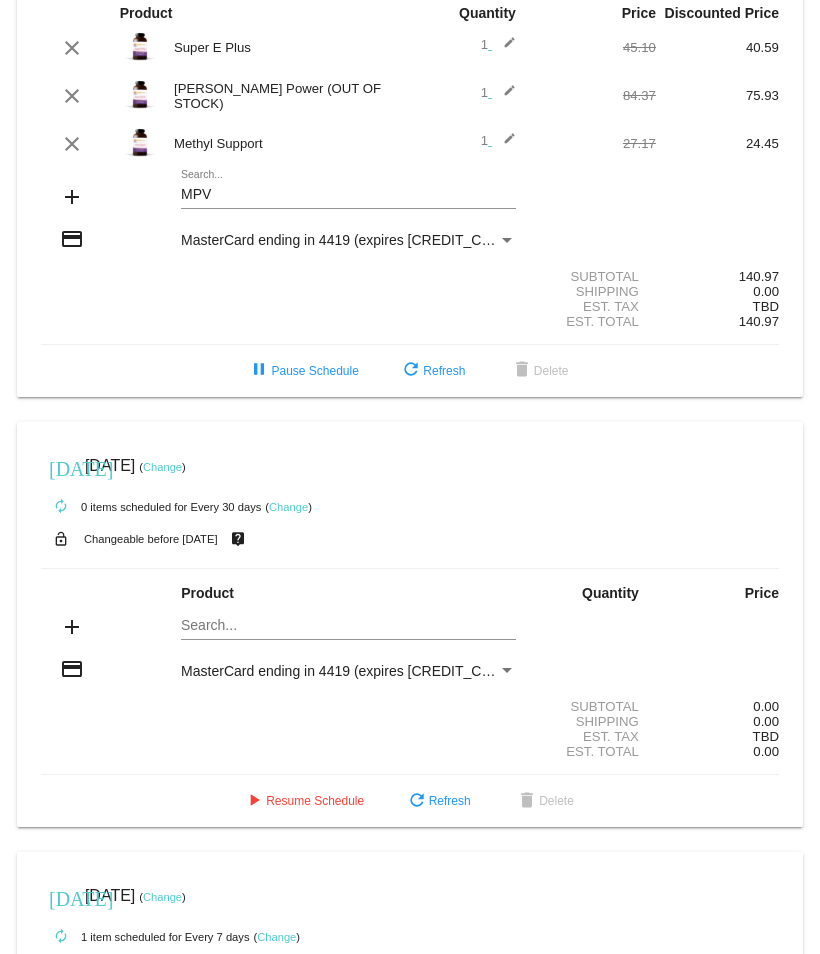 scroll, scrollTop: 0, scrollLeft: 0, axis: both 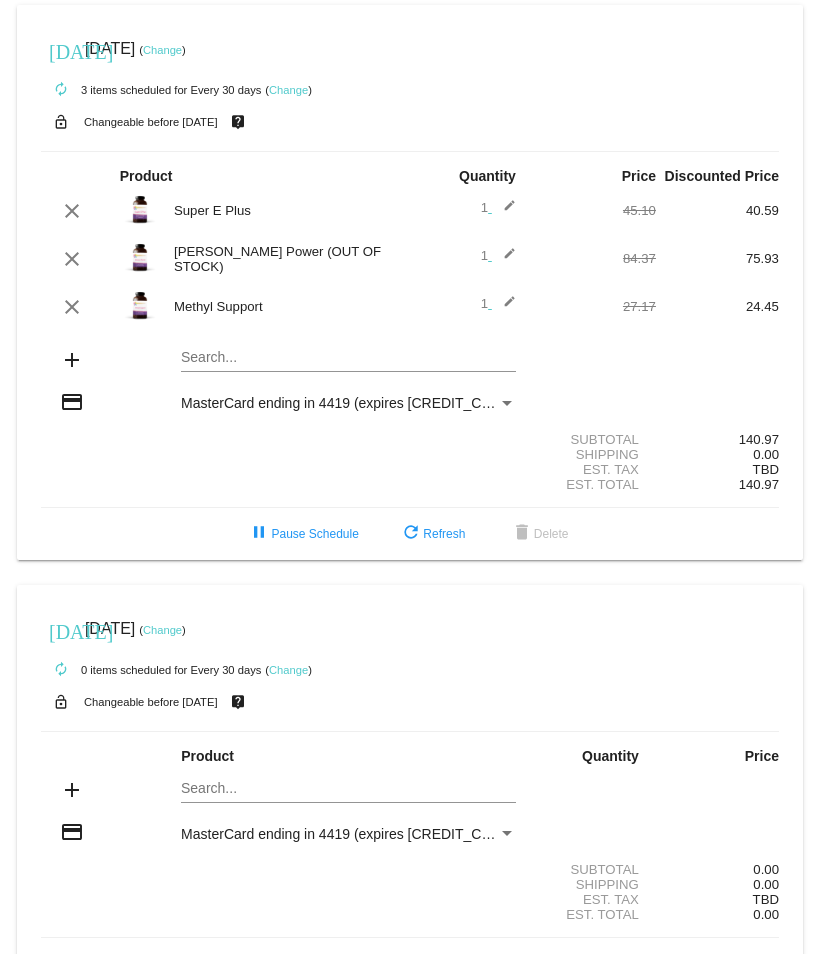 click on "Search..." 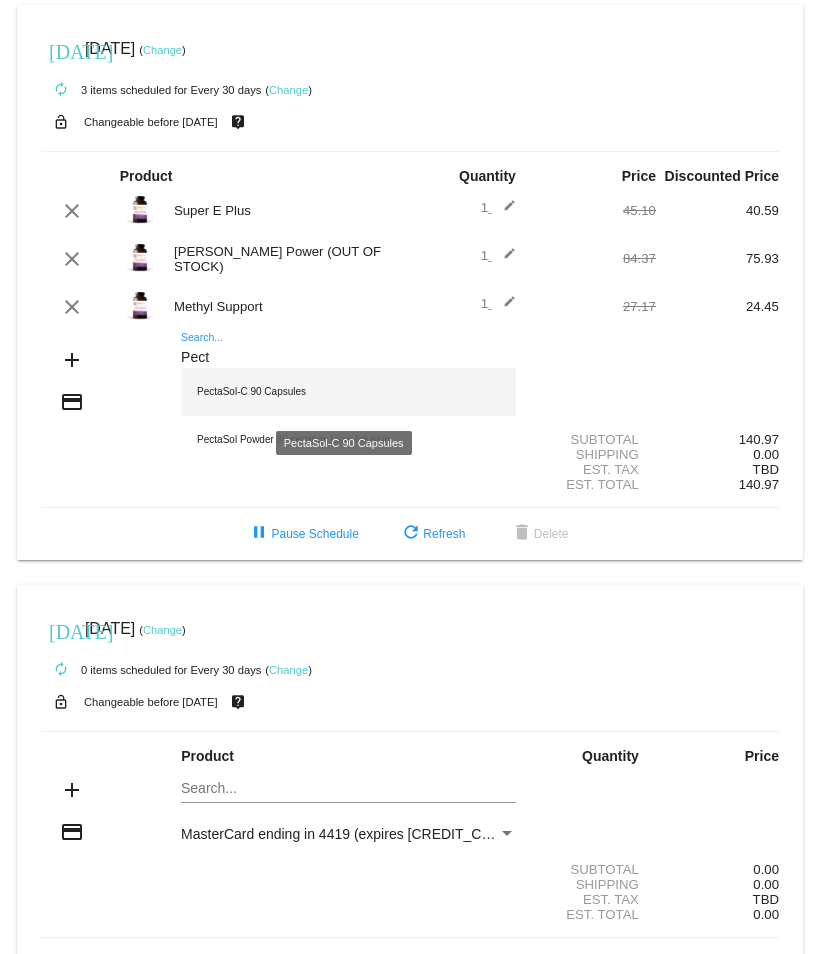 type on "Pect" 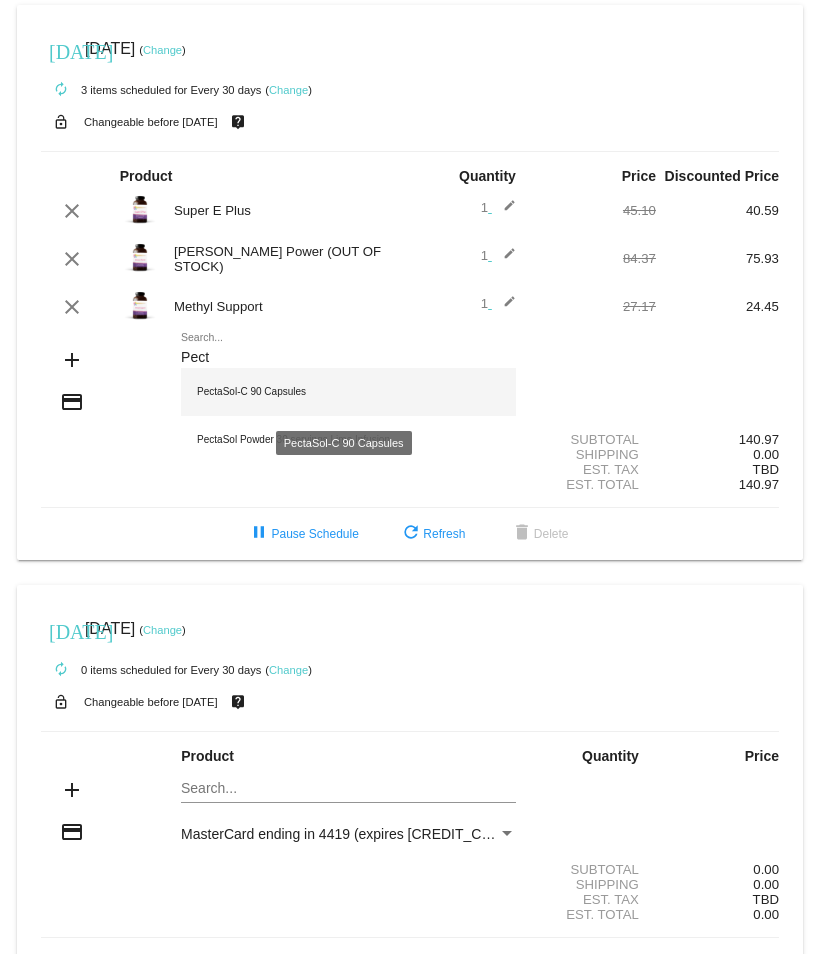 click on "PectaSol-C 90 Capsules" 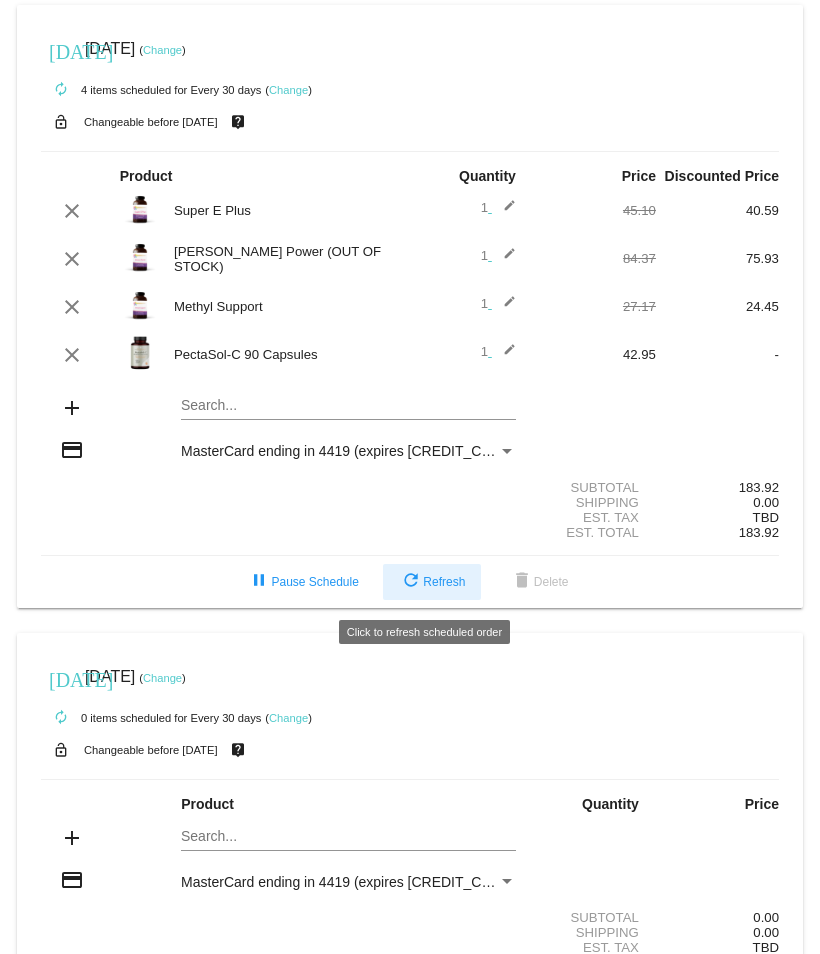 click on "refresh  Refresh" 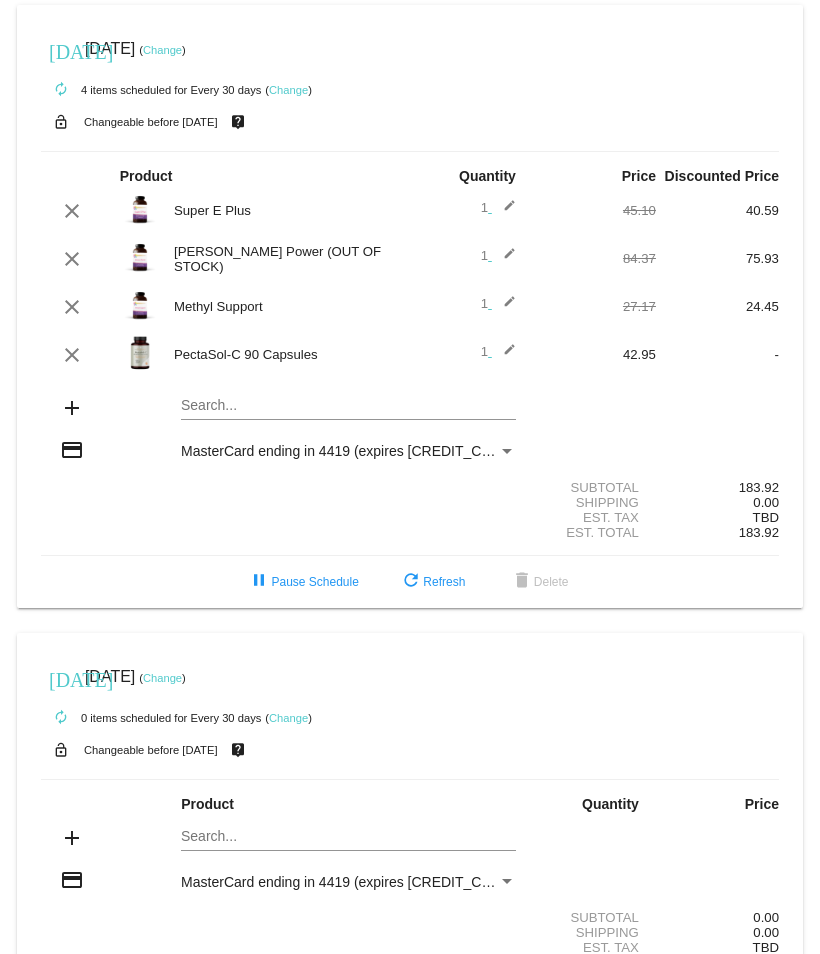 click on "edit" 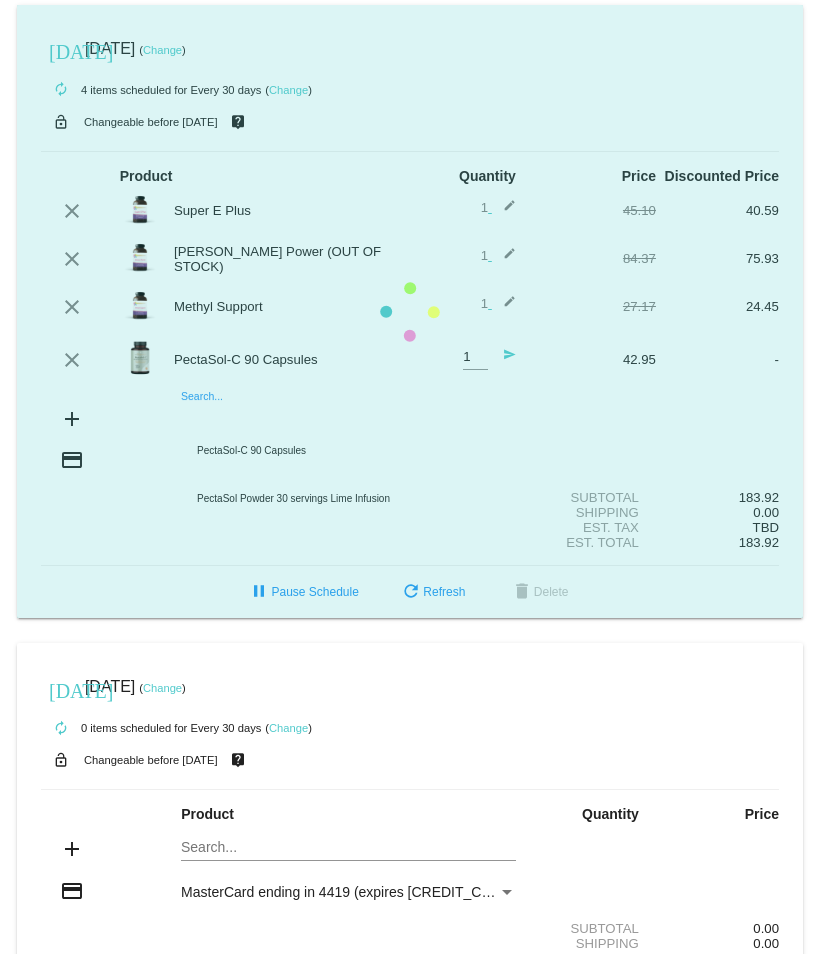 click on "Search..." at bounding box center (348, 417) 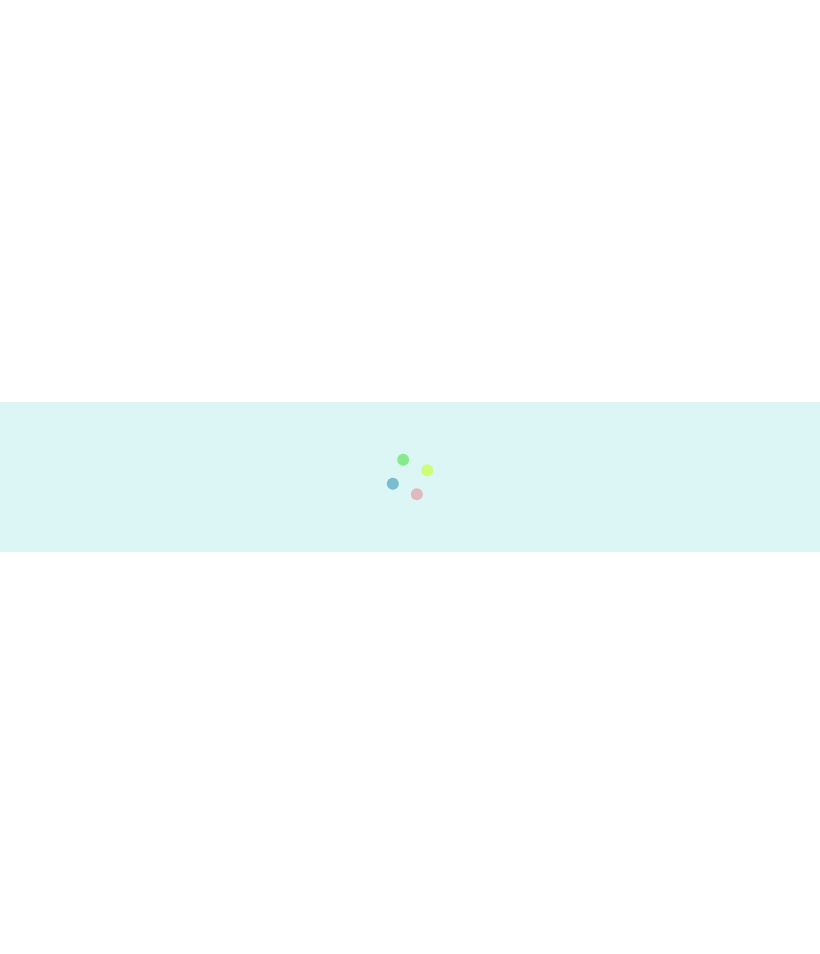 scroll, scrollTop: 0, scrollLeft: 0, axis: both 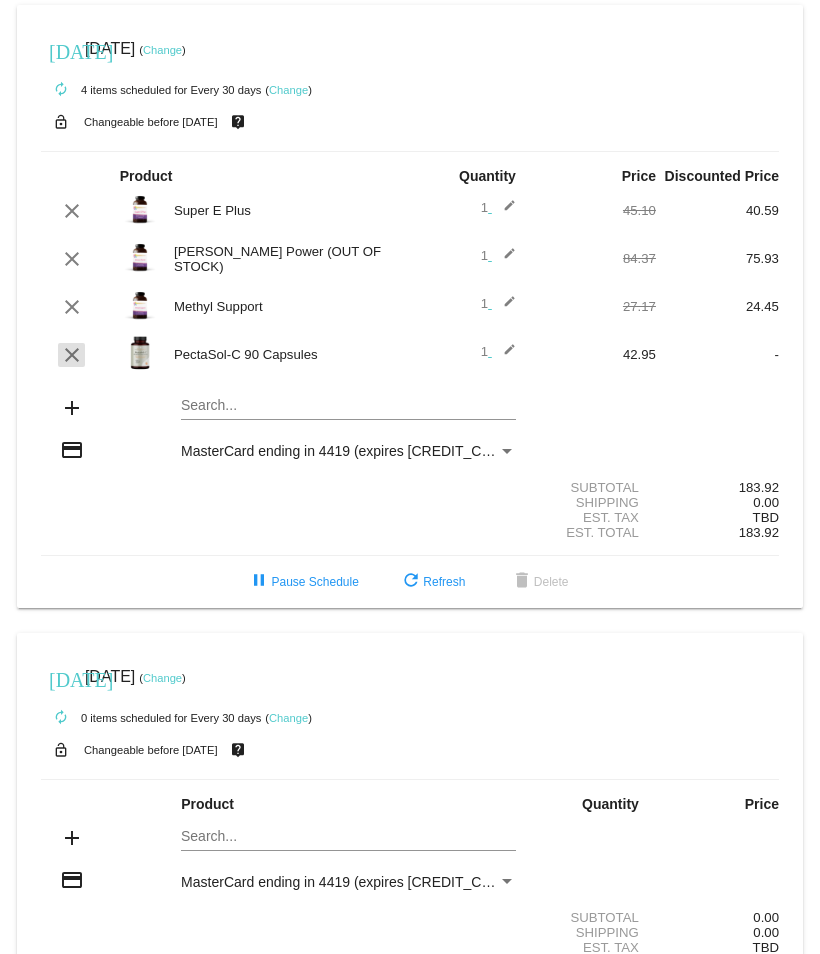 click on "clear" 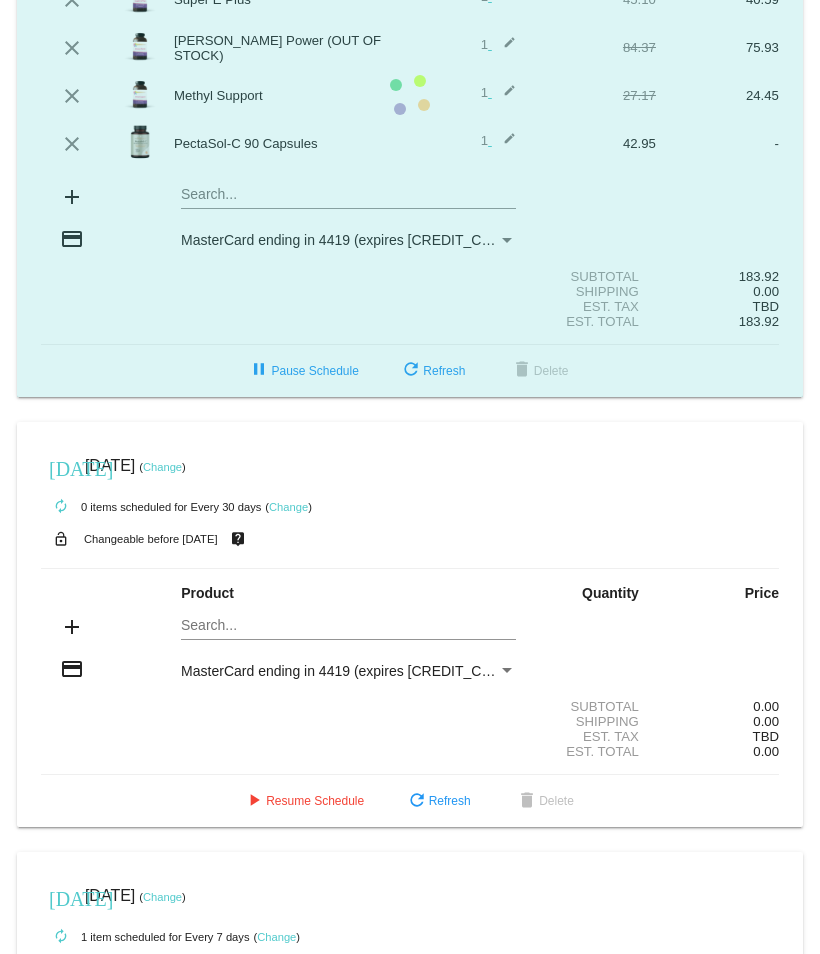 scroll, scrollTop: 11, scrollLeft: 0, axis: vertical 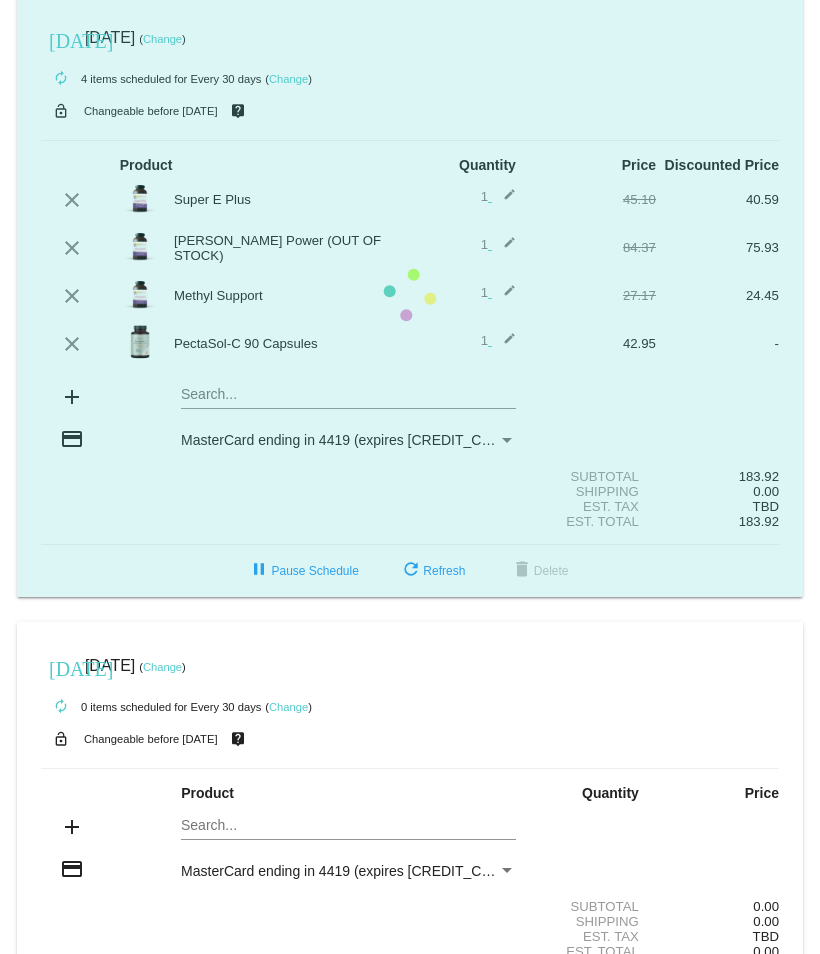 click on "today
Jul 15 2025
( Change )
autorenew
4
items
scheduled for Every 30 days
( Change )
lock_open
Changeable before 7/15/2025
live_help
Product
Quantity
Price
Discounted Price
edit" 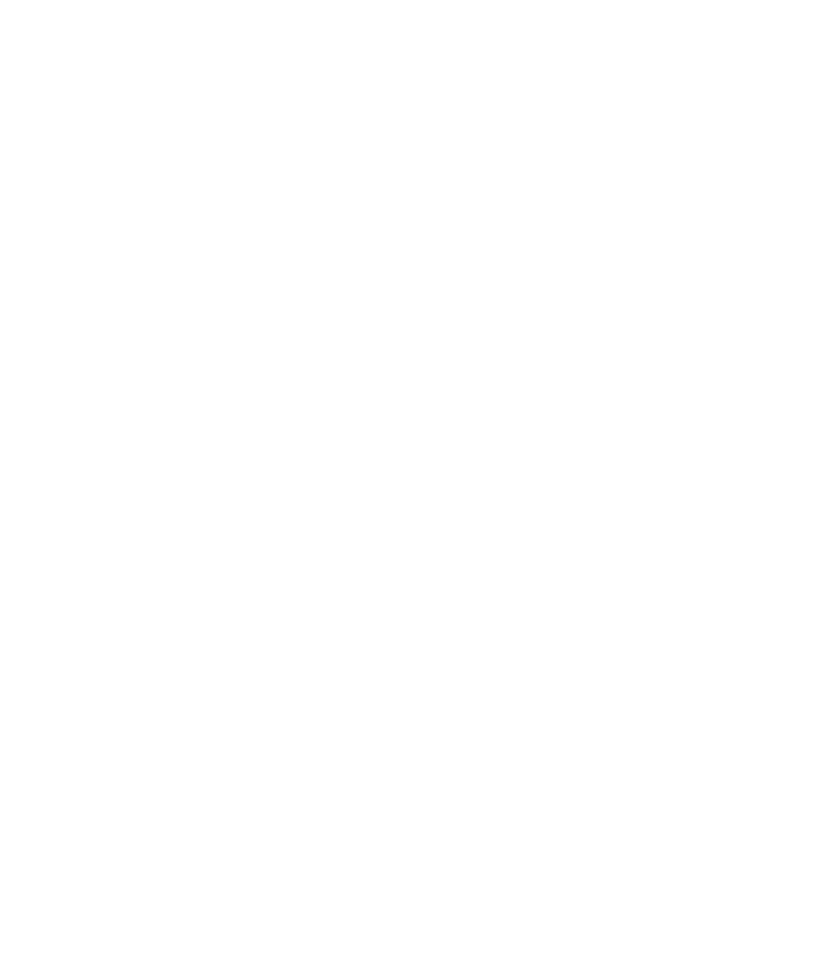 scroll, scrollTop: 0, scrollLeft: 0, axis: both 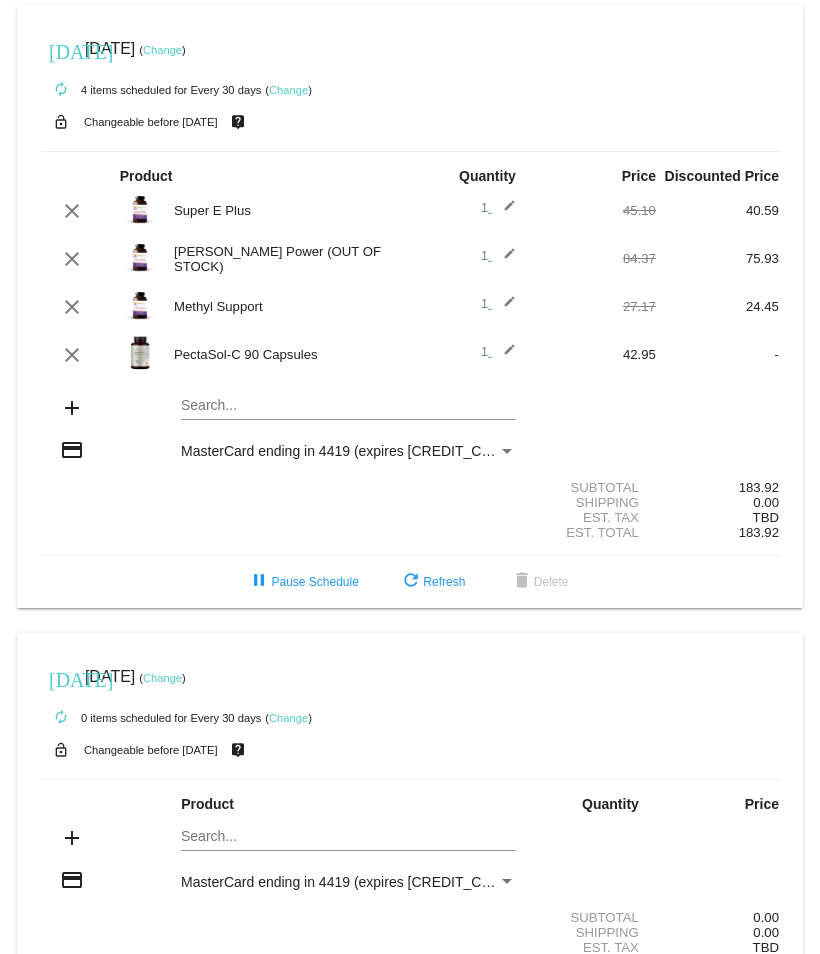 click on "edit" 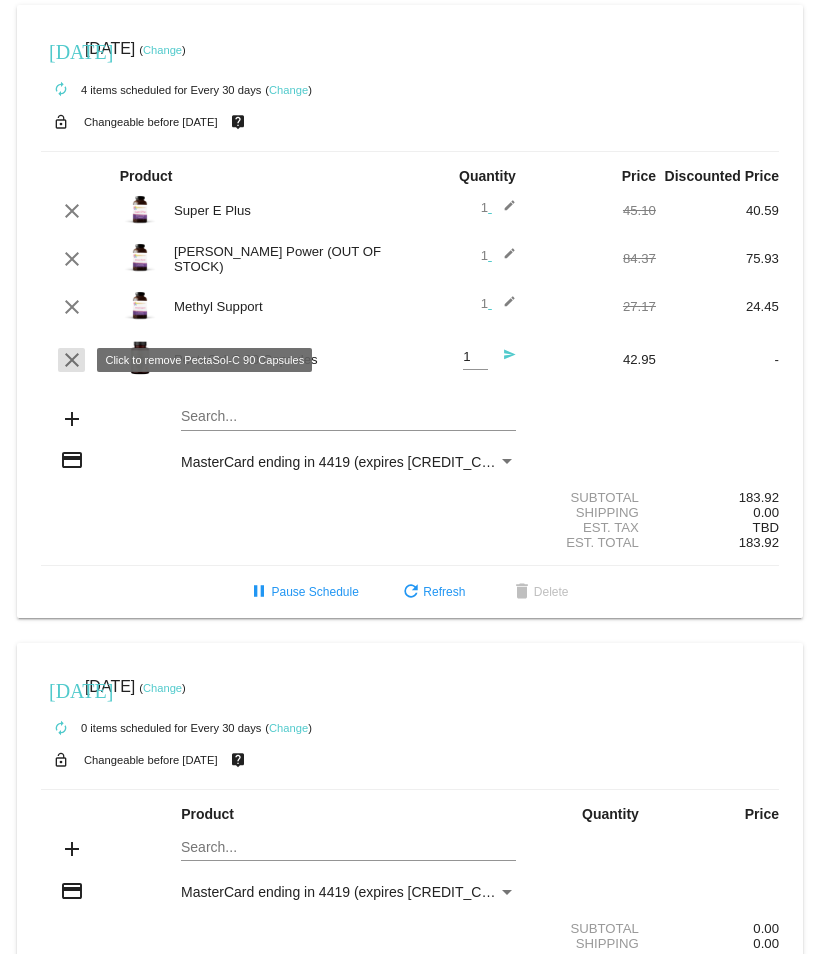 click on "clear" 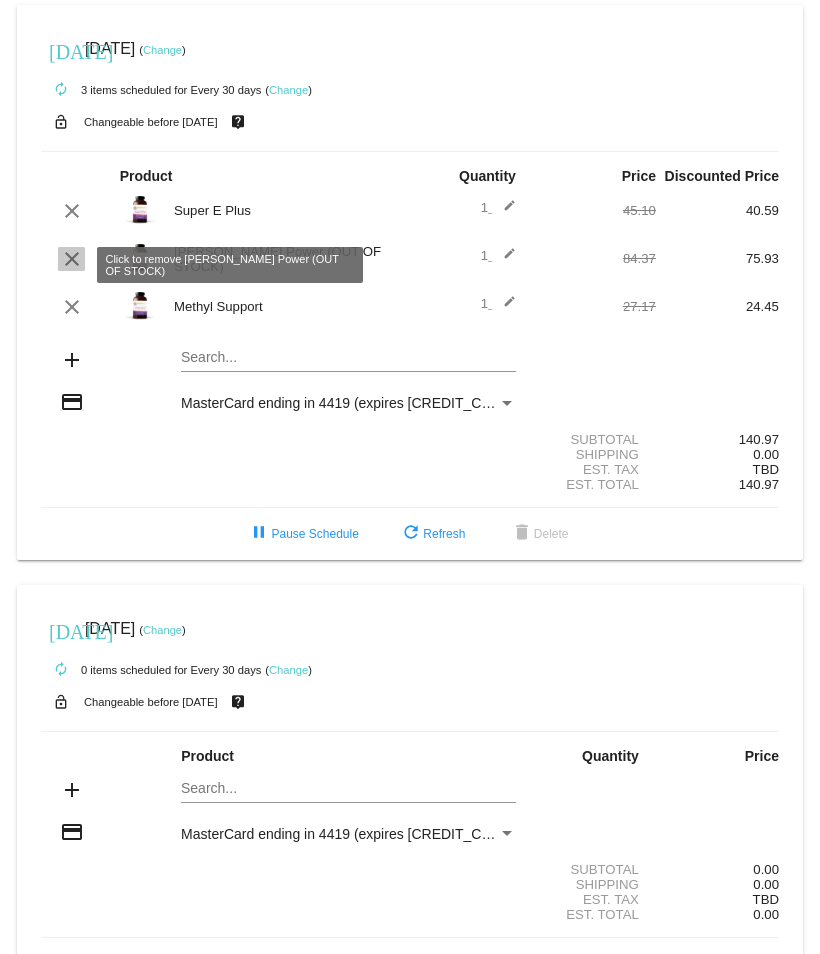 click on "clear" 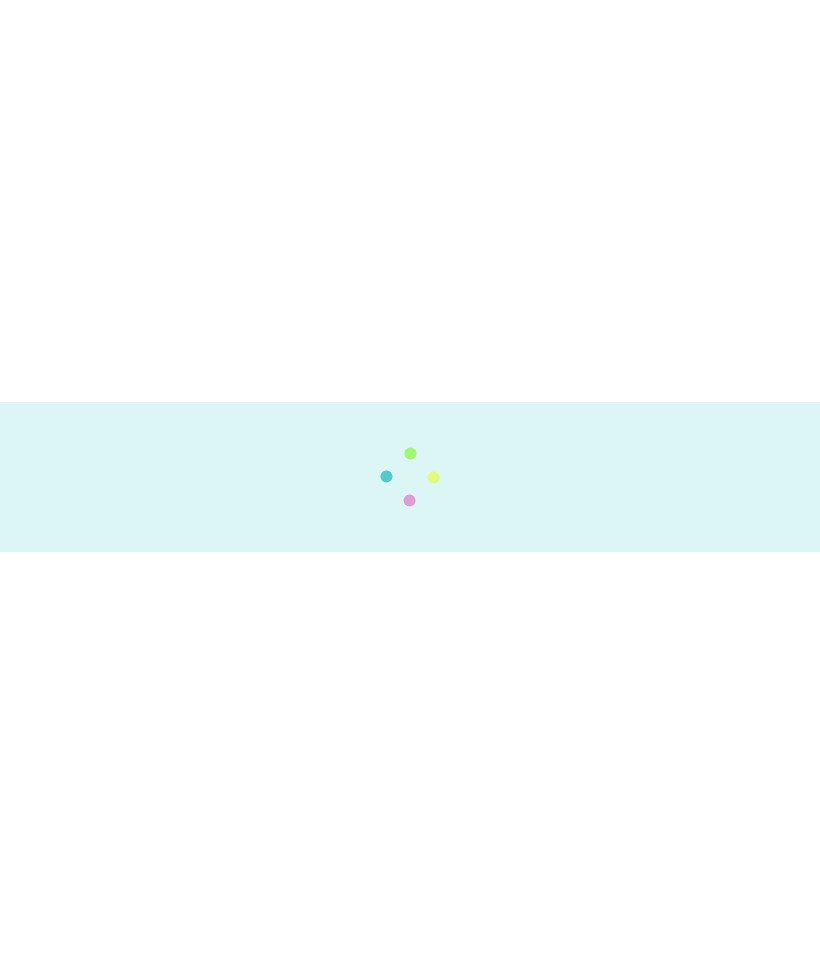 scroll, scrollTop: 0, scrollLeft: 0, axis: both 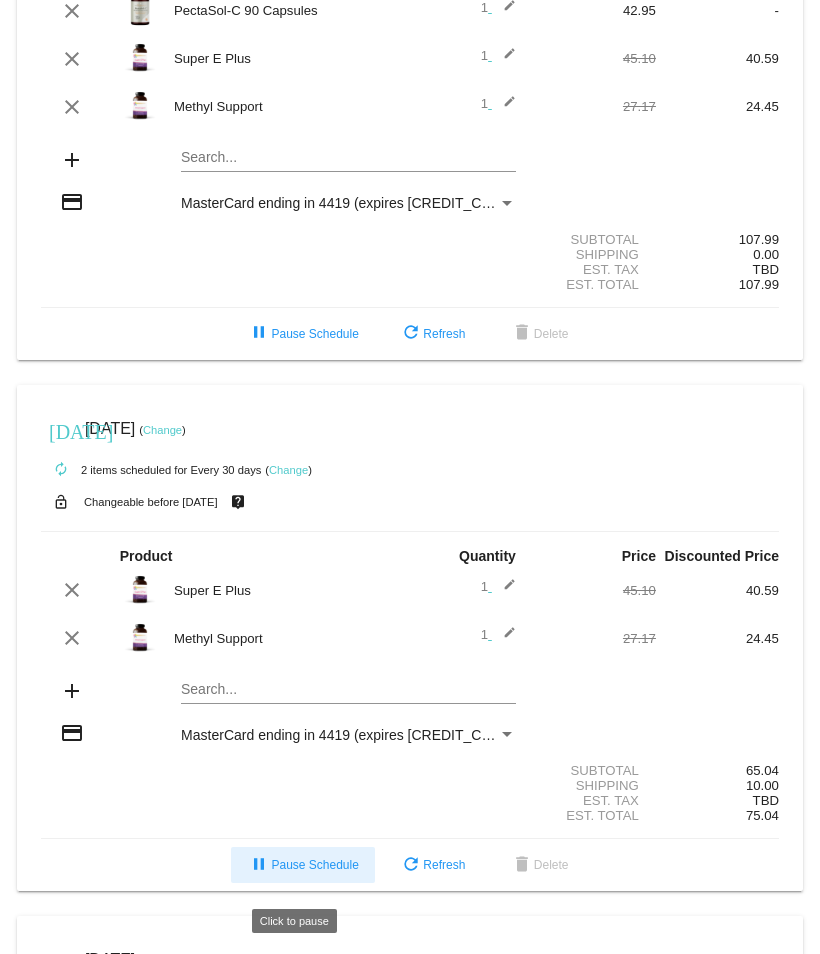 click on "pause  Pause Schedule" 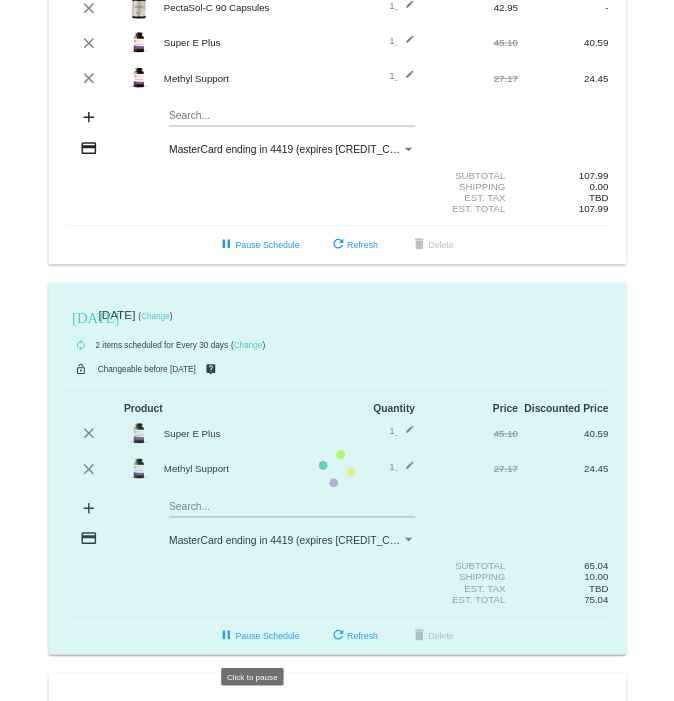 scroll, scrollTop: 500, scrollLeft: 0, axis: vertical 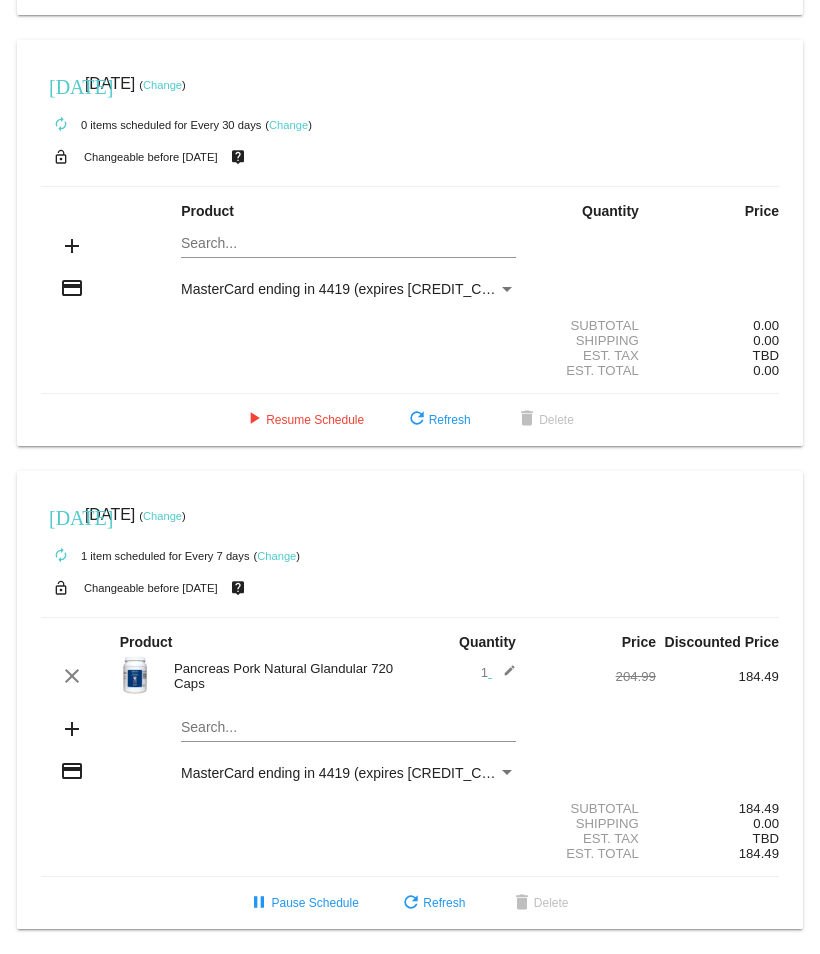 click on "[DATE]
[DATE]
( Change )" 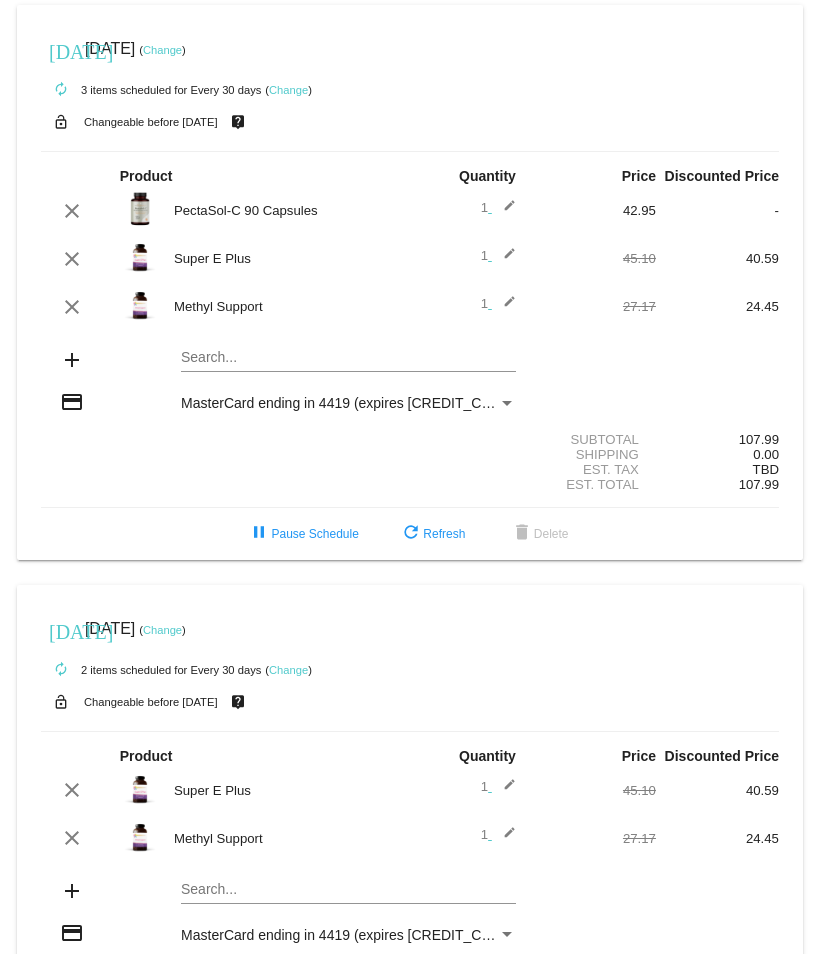 scroll, scrollTop: 500, scrollLeft: 0, axis: vertical 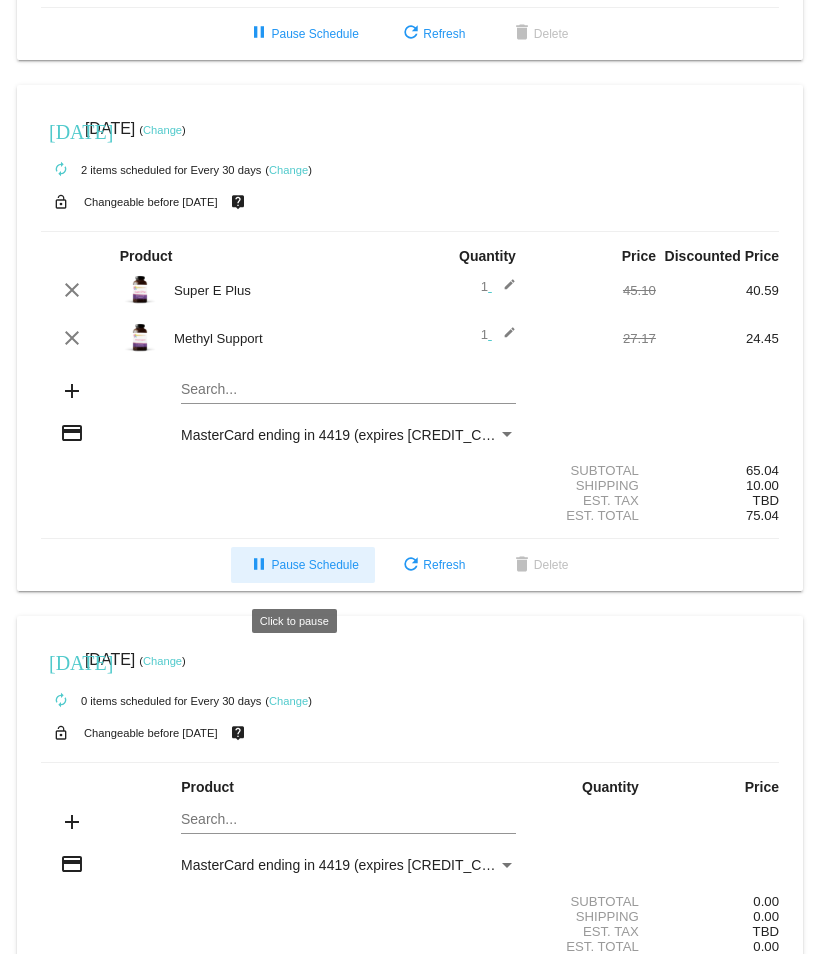 click on "pause  Pause Schedule" 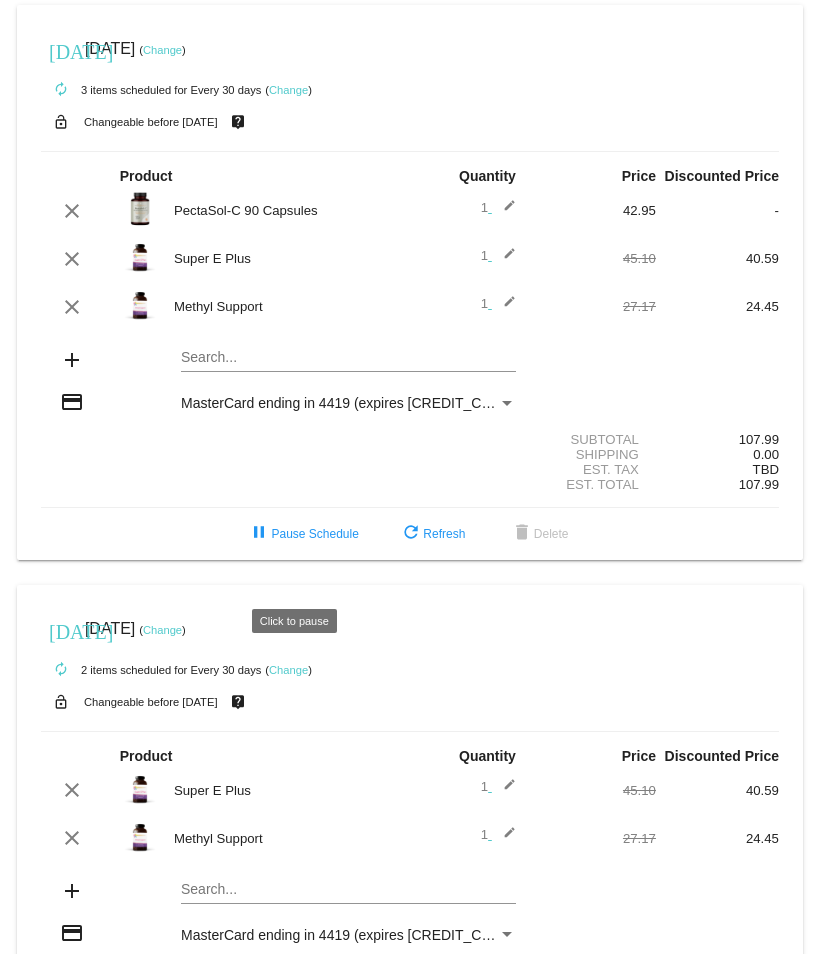 scroll, scrollTop: 200, scrollLeft: 0, axis: vertical 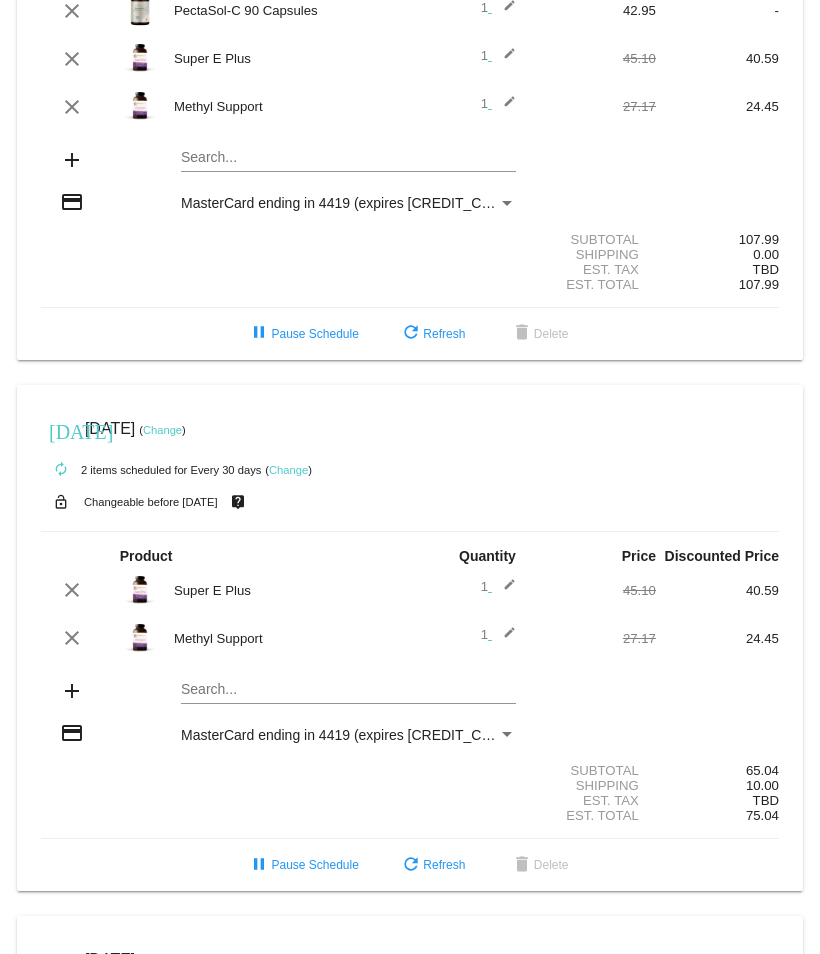 click on "Change" 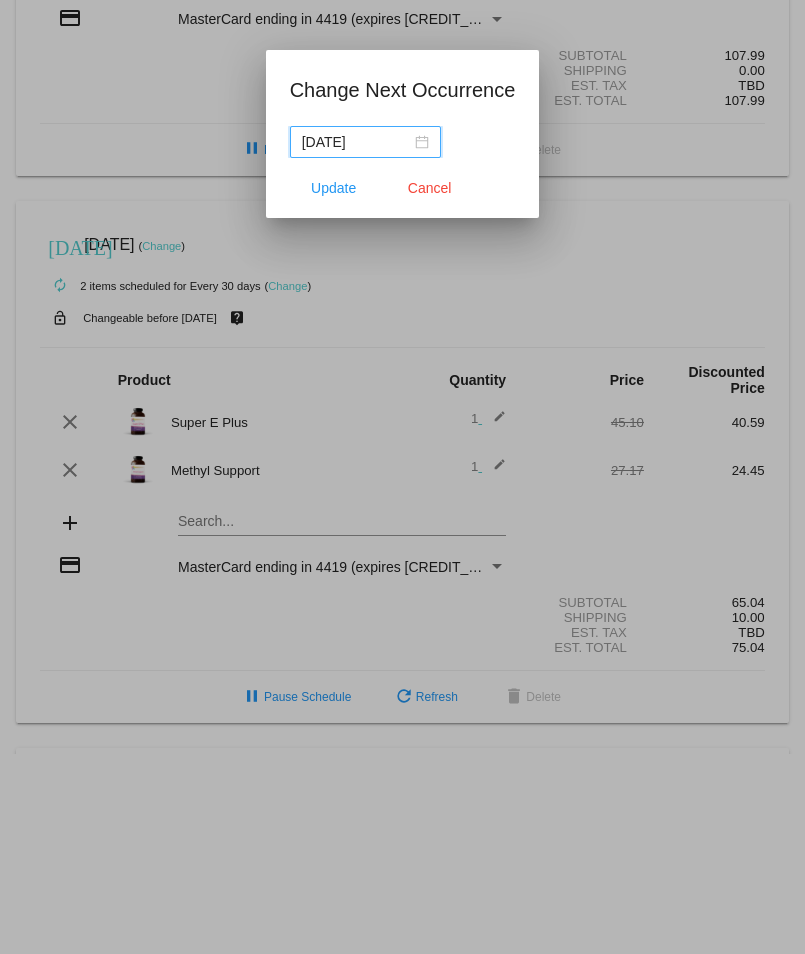 click on "[DATE]" at bounding box center [365, 142] 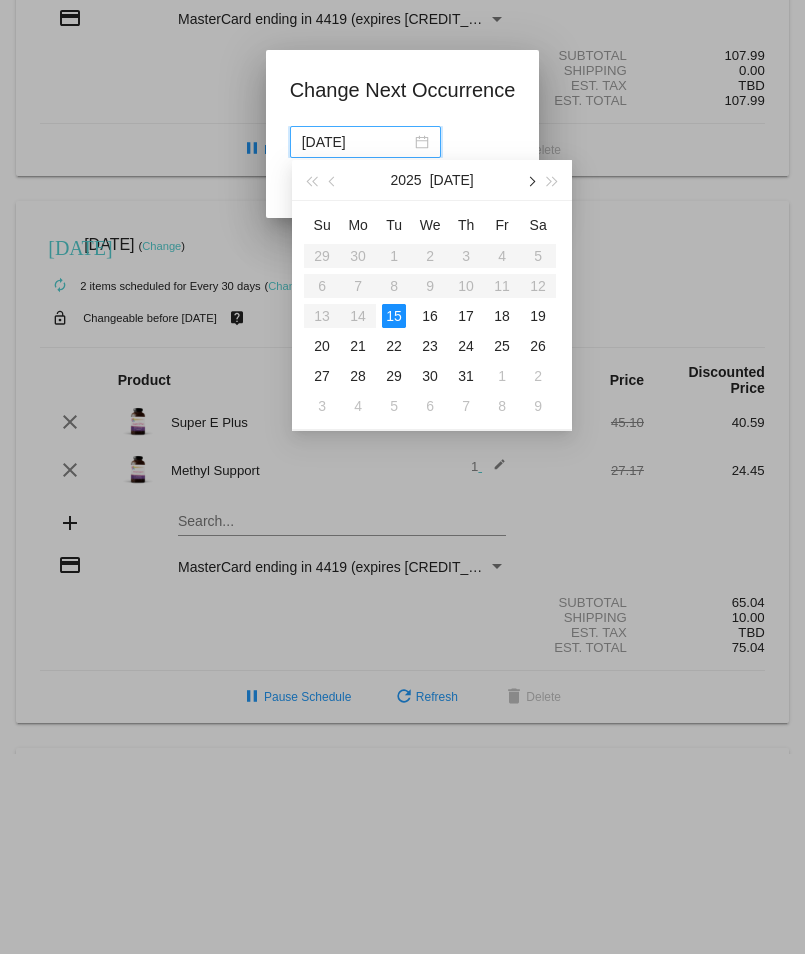 click at bounding box center (530, 180) 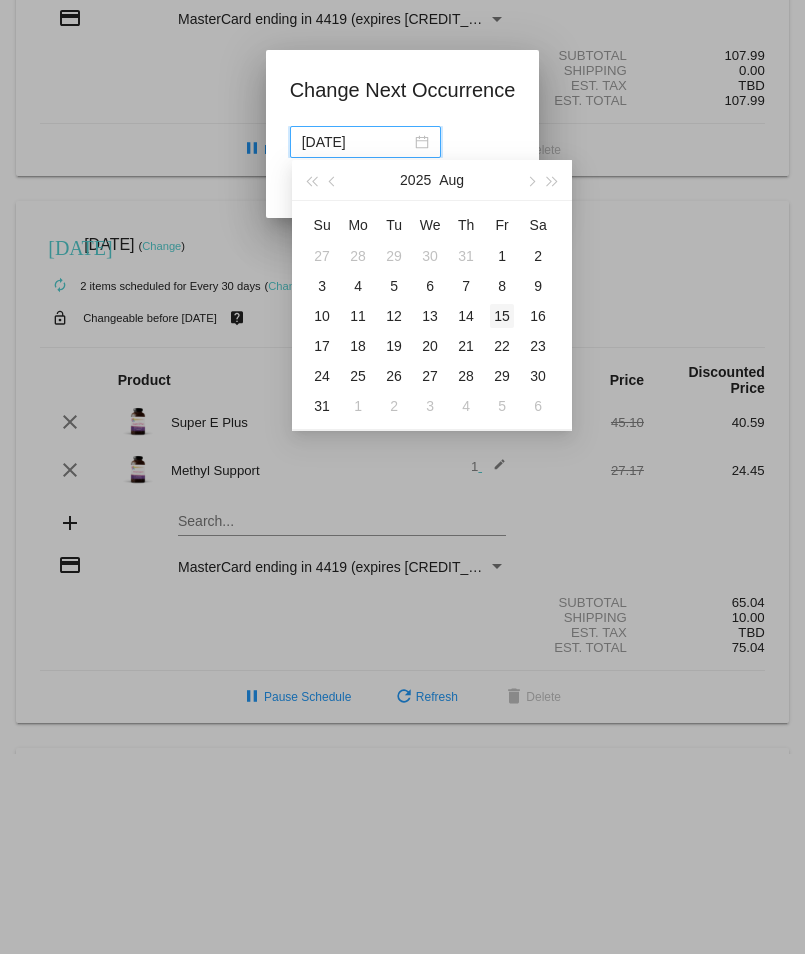click on "15" at bounding box center [502, 316] 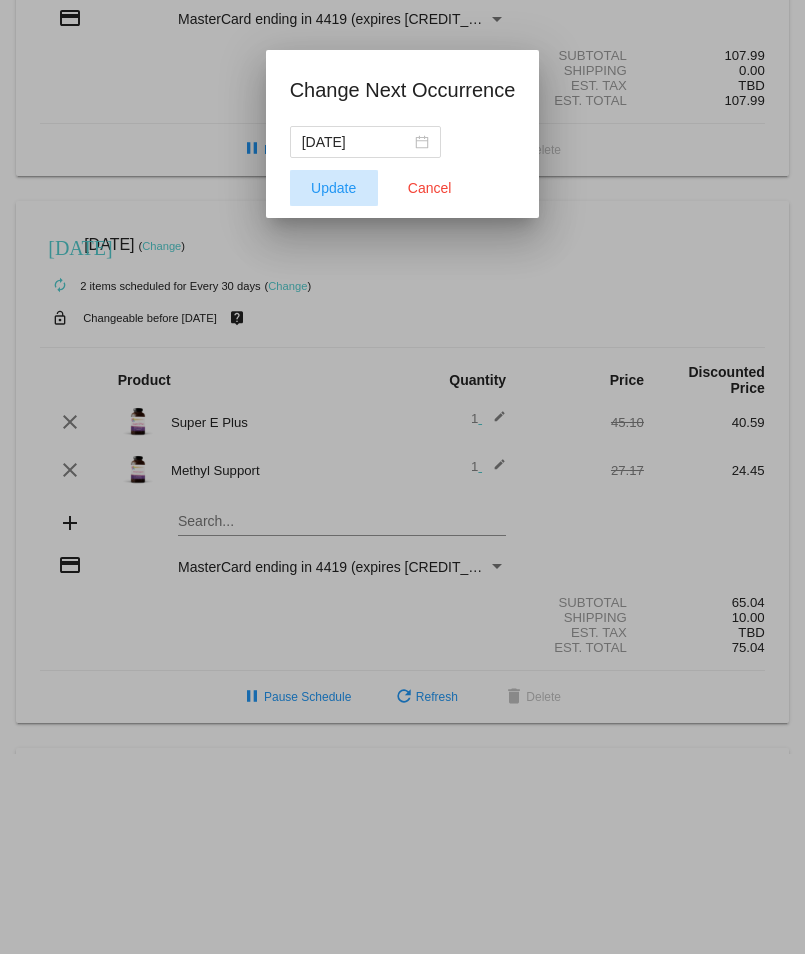 click on "Update" 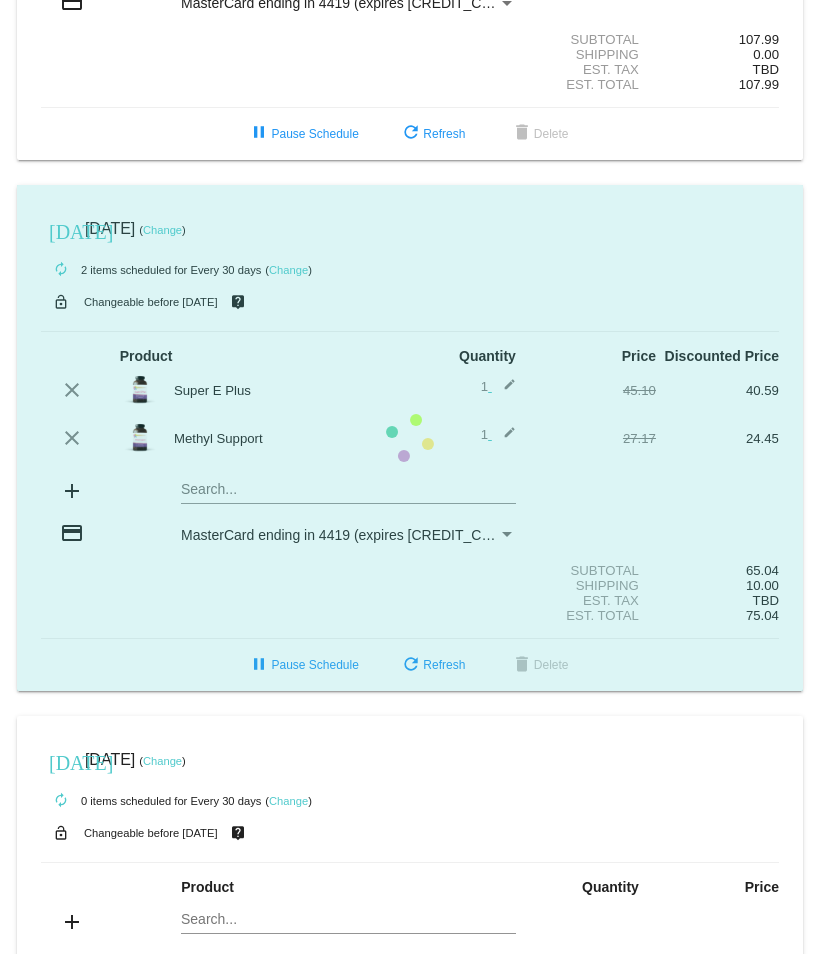 scroll, scrollTop: 100, scrollLeft: 0, axis: vertical 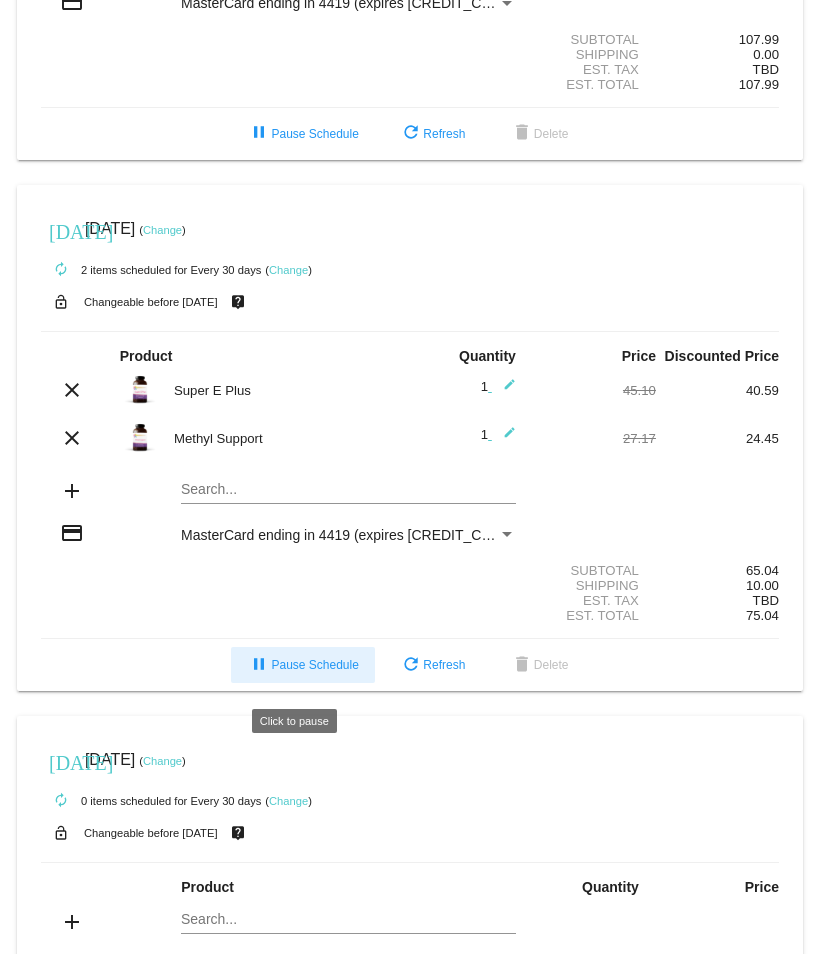 click on "pause  Pause Schedule" 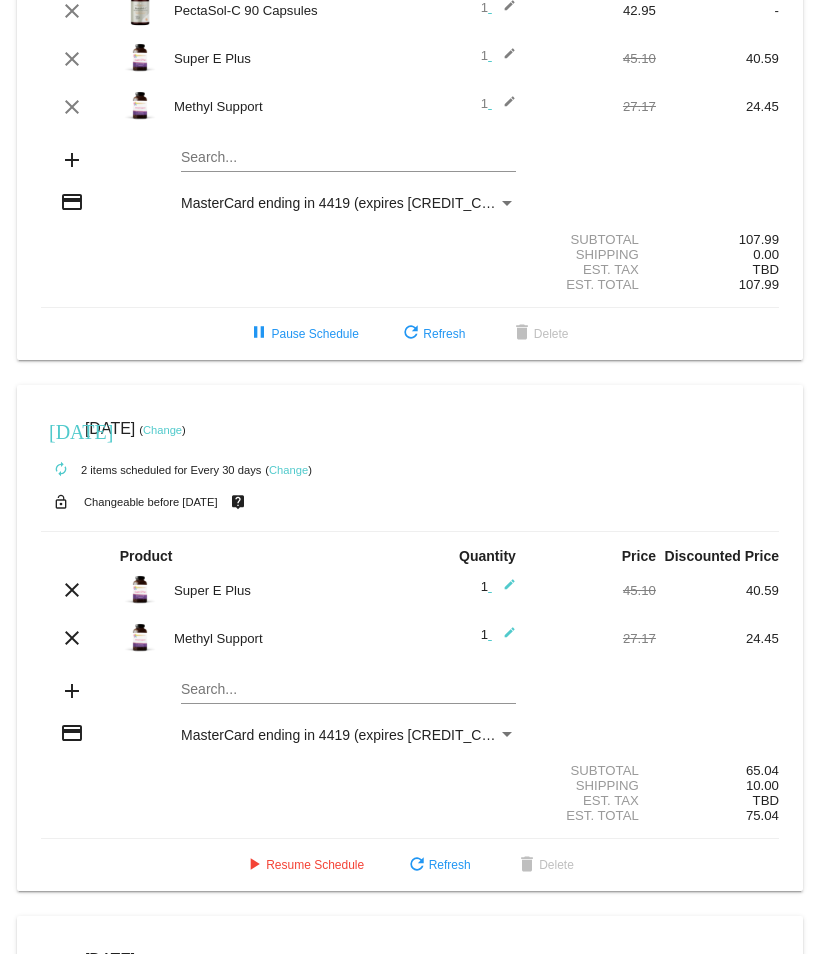 scroll, scrollTop: 0, scrollLeft: 0, axis: both 